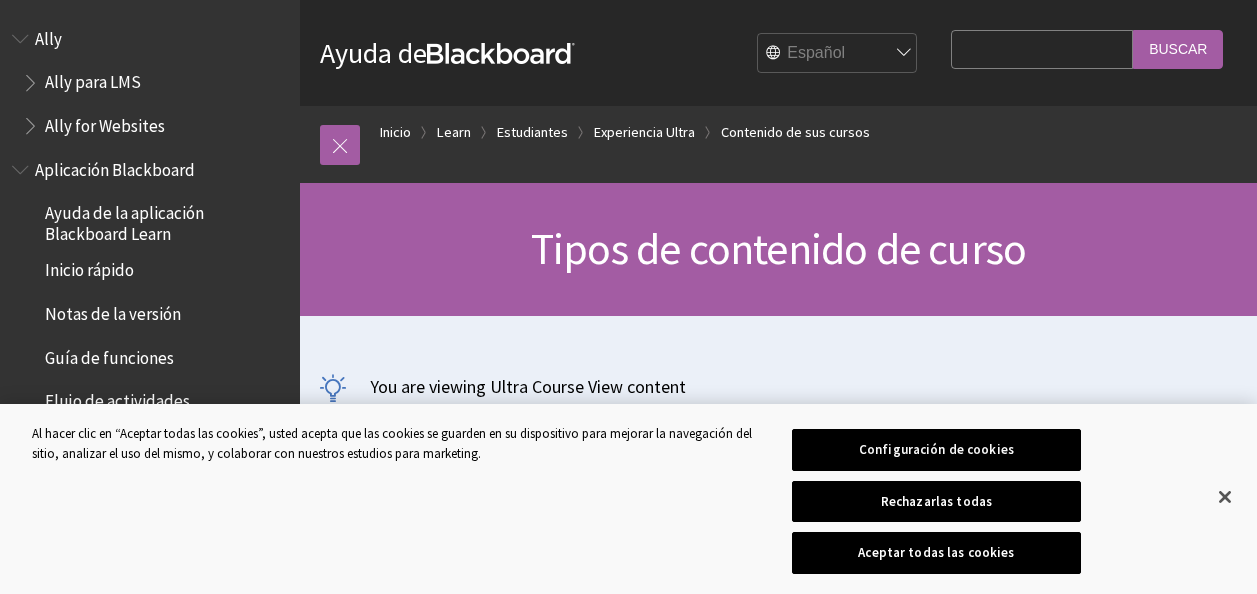 scroll, scrollTop: 1060, scrollLeft: 0, axis: vertical 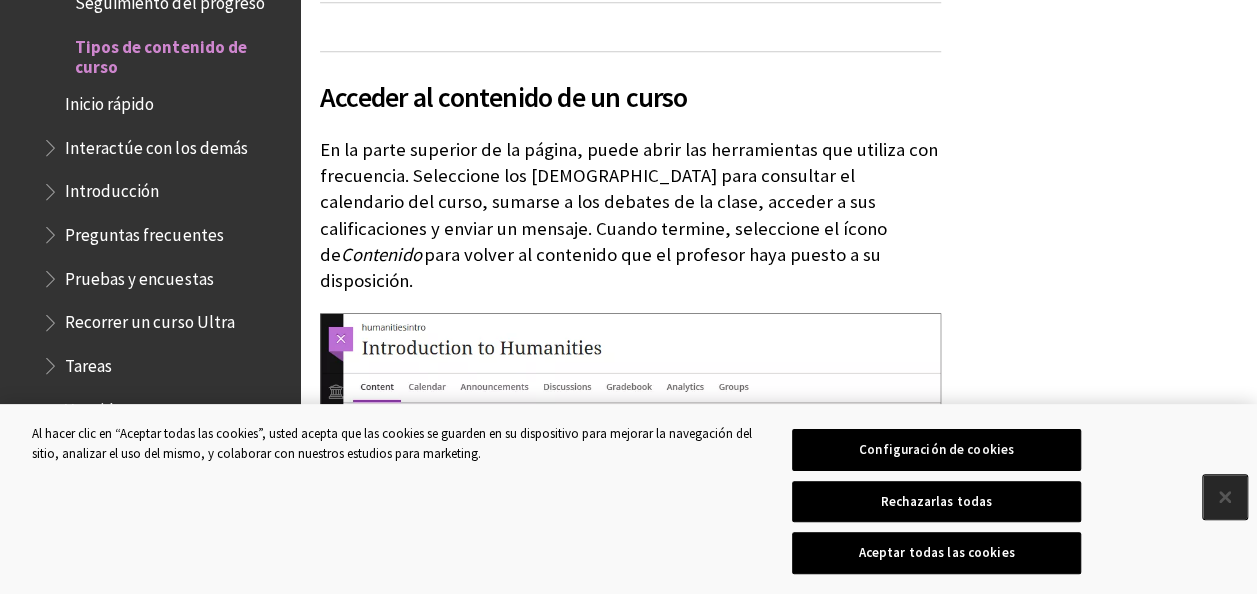 drag, startPoint x: 1222, startPoint y: 498, endPoint x: 1178, endPoint y: 493, distance: 44.28318 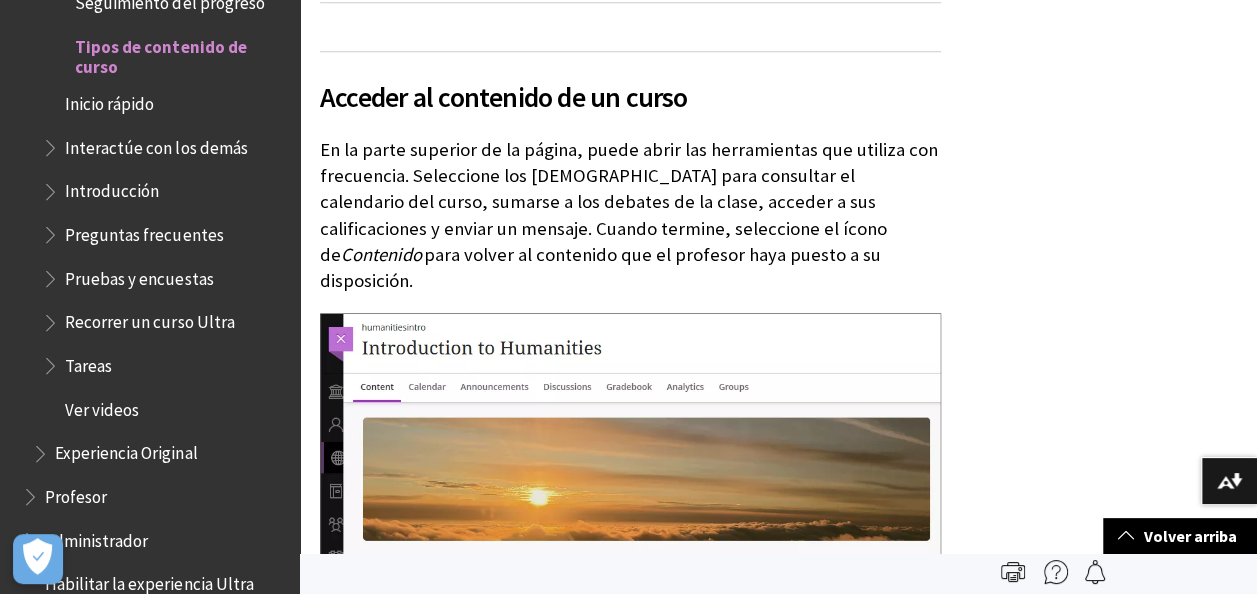 click at bounding box center (1225, 497) 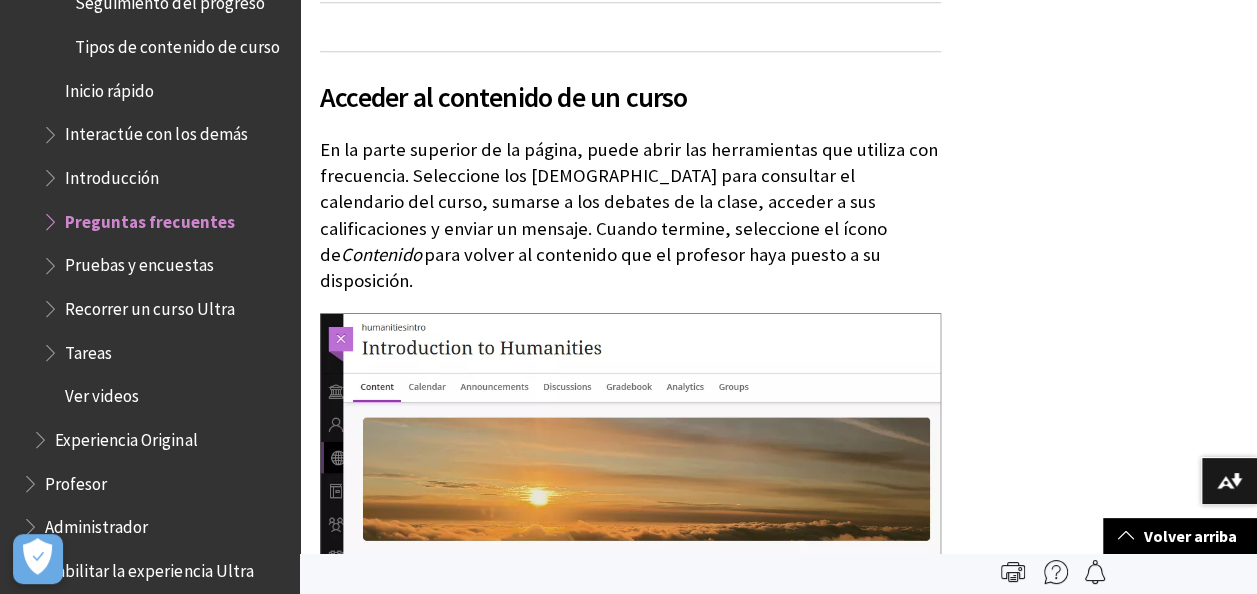 click on "Preguntas frecuentes" at bounding box center (149, 218) 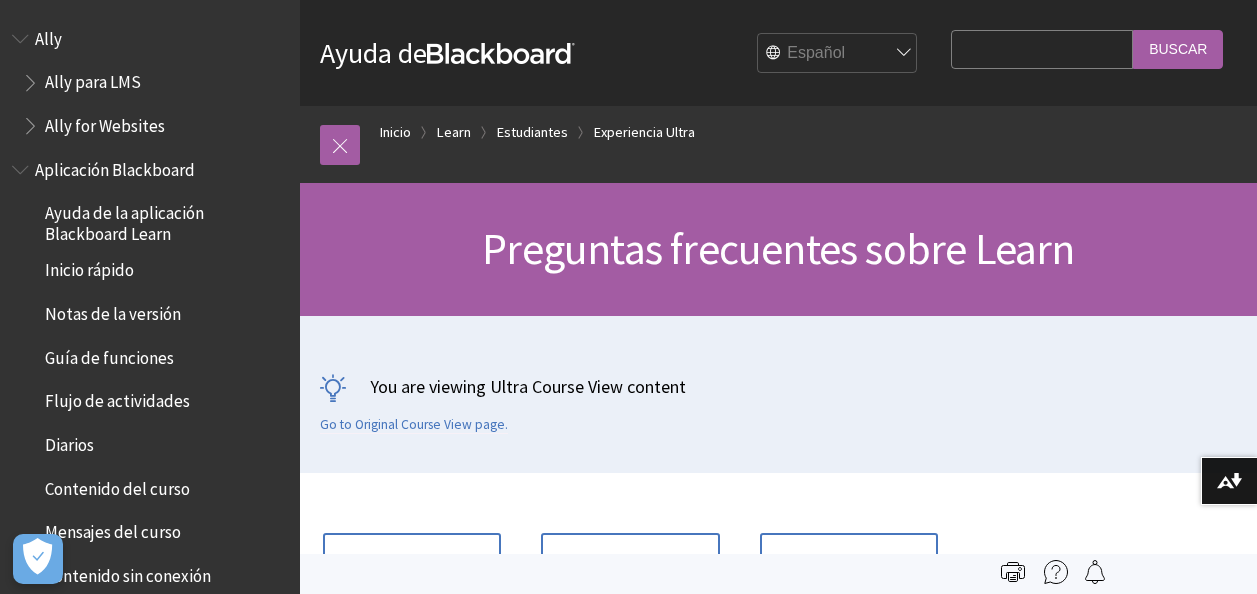 scroll, scrollTop: 0, scrollLeft: 0, axis: both 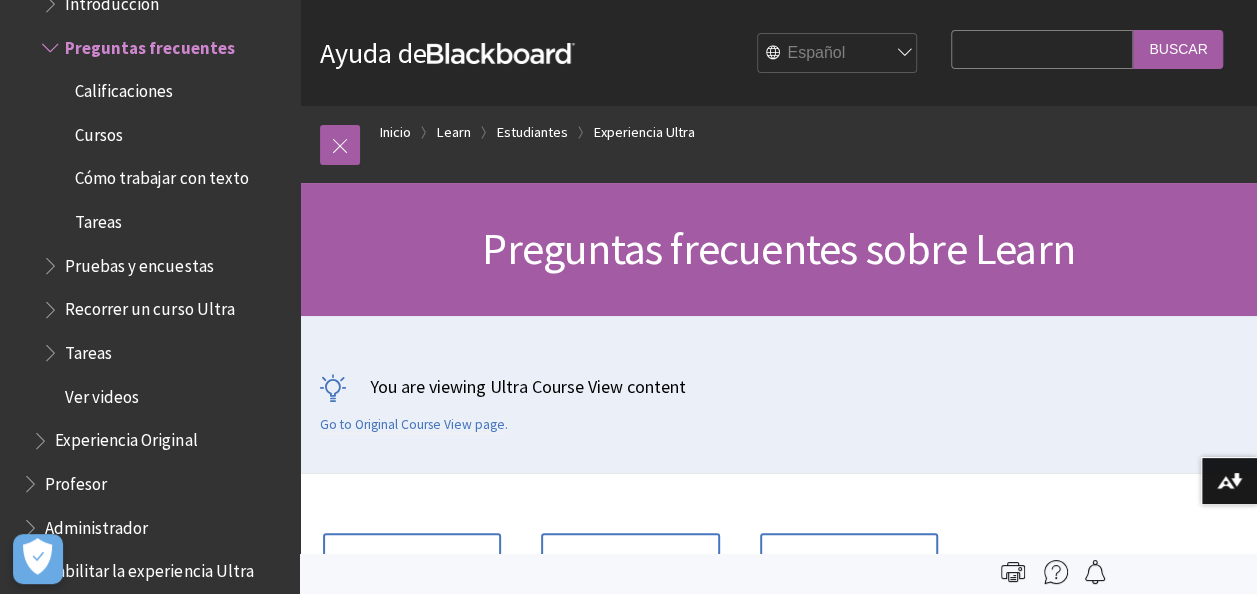 click on "Tareas" at bounding box center [88, 349] 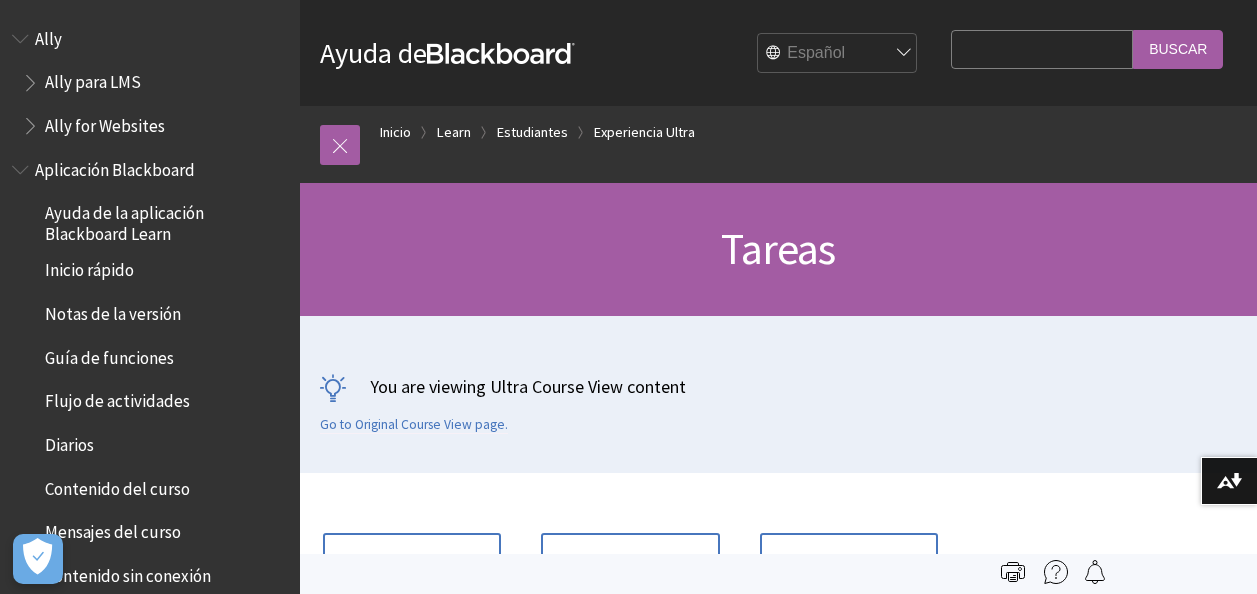 scroll, scrollTop: 0, scrollLeft: 0, axis: both 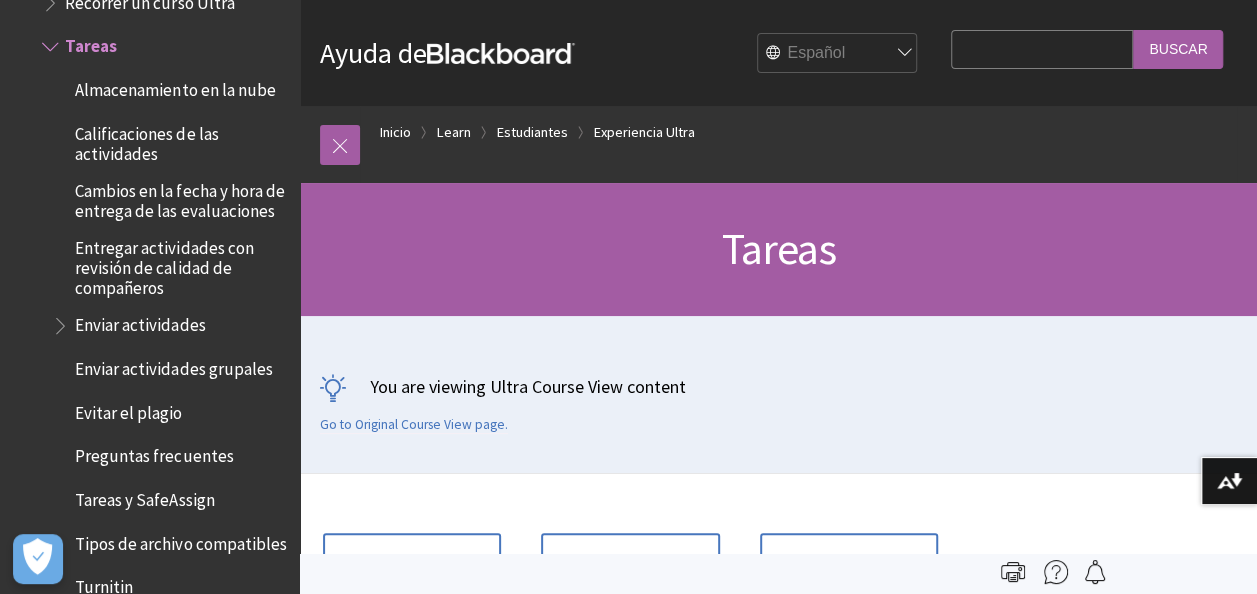 click on "Enviar actividades" at bounding box center [140, 322] 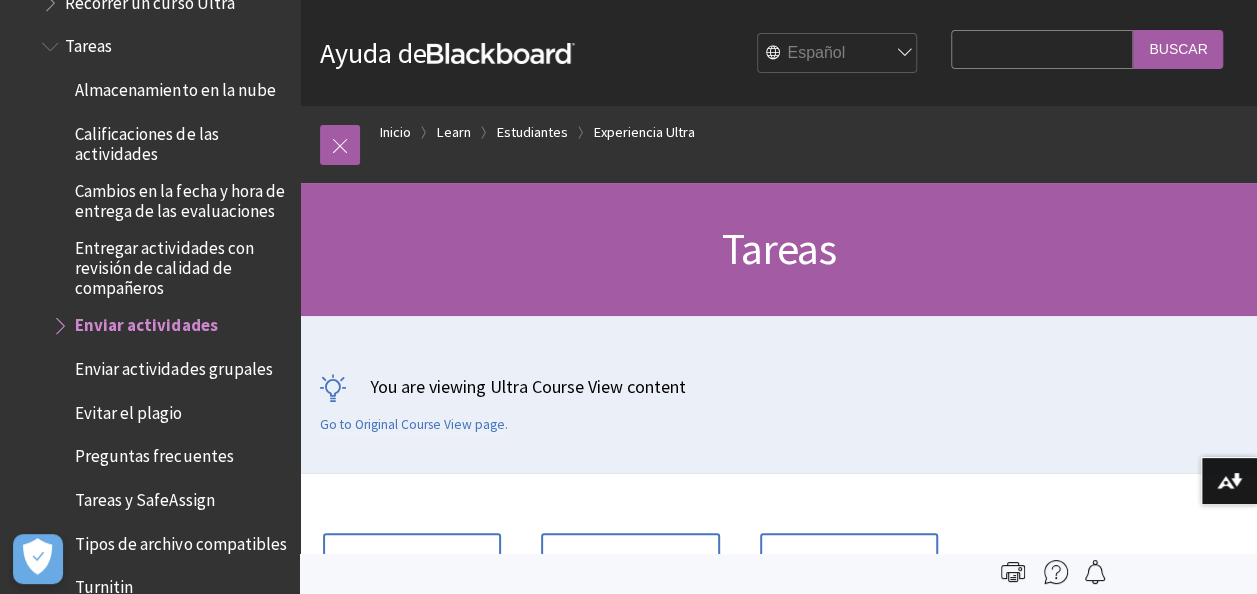 click on "Enviar actividades" at bounding box center [146, 322] 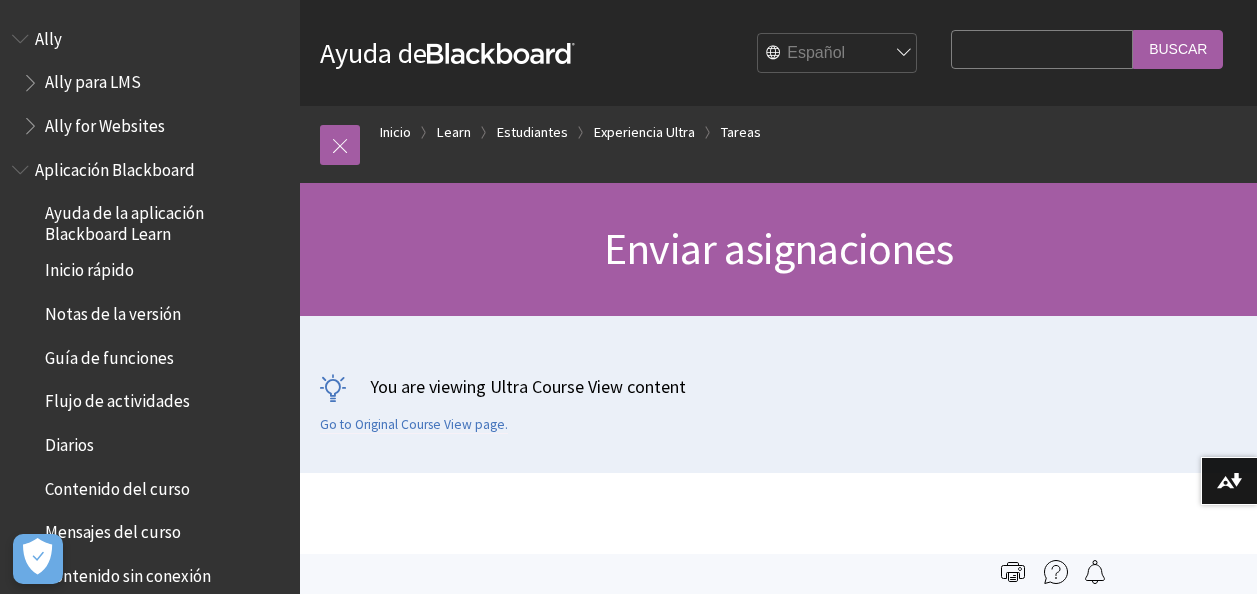 scroll, scrollTop: 0, scrollLeft: 0, axis: both 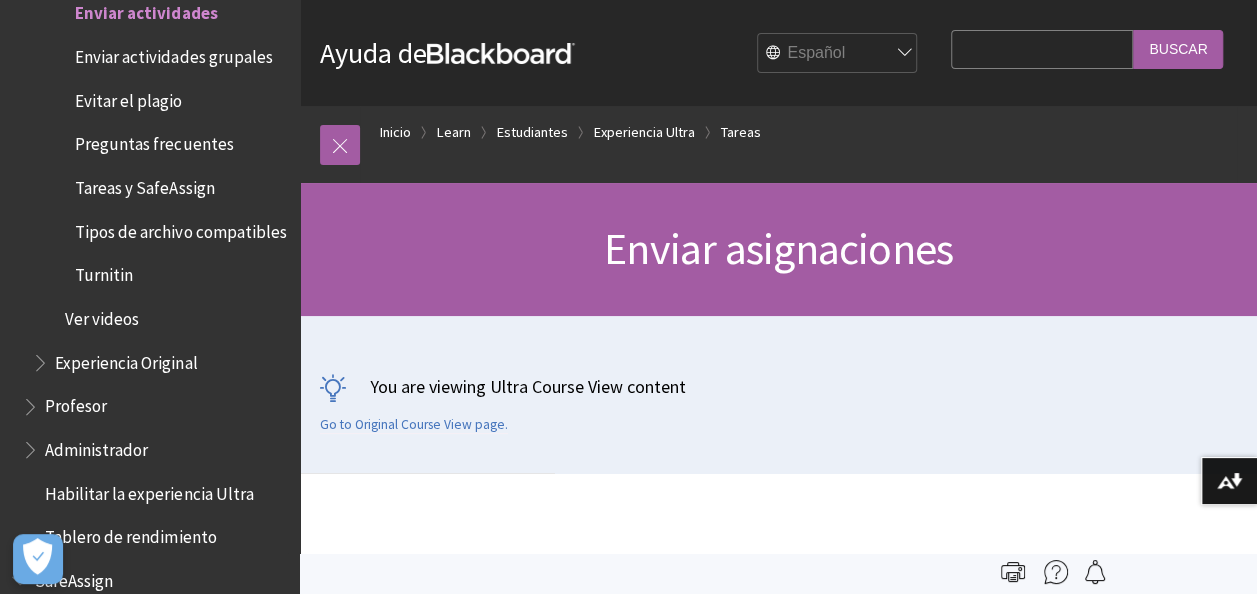 click on "Enviar actividades" at bounding box center [146, 10] 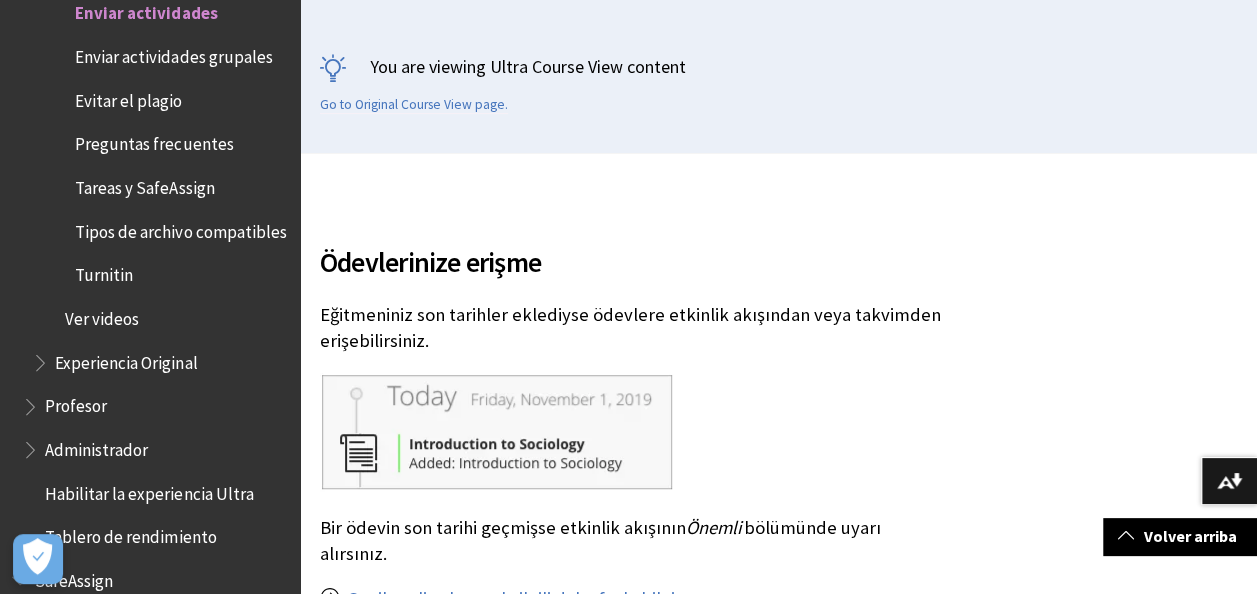 scroll, scrollTop: 360, scrollLeft: 0, axis: vertical 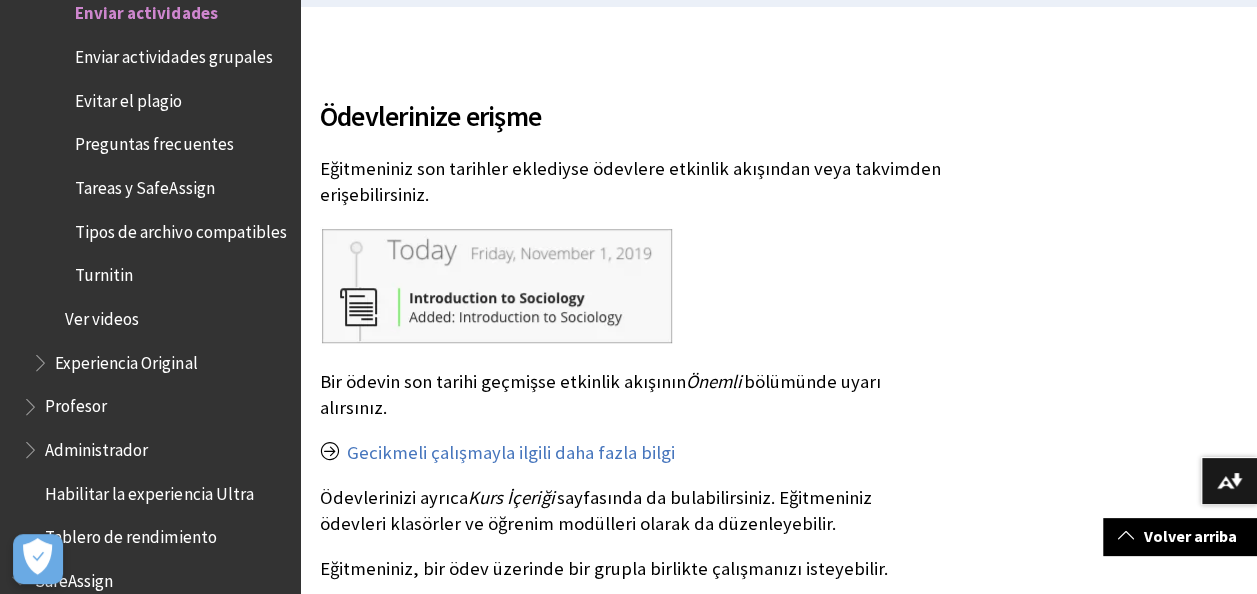 click on "Bir ödevin son tarihi geçmişse etkinlik akışının  Önemli  bölümünde uyarı alırsınız." at bounding box center (630, 395) 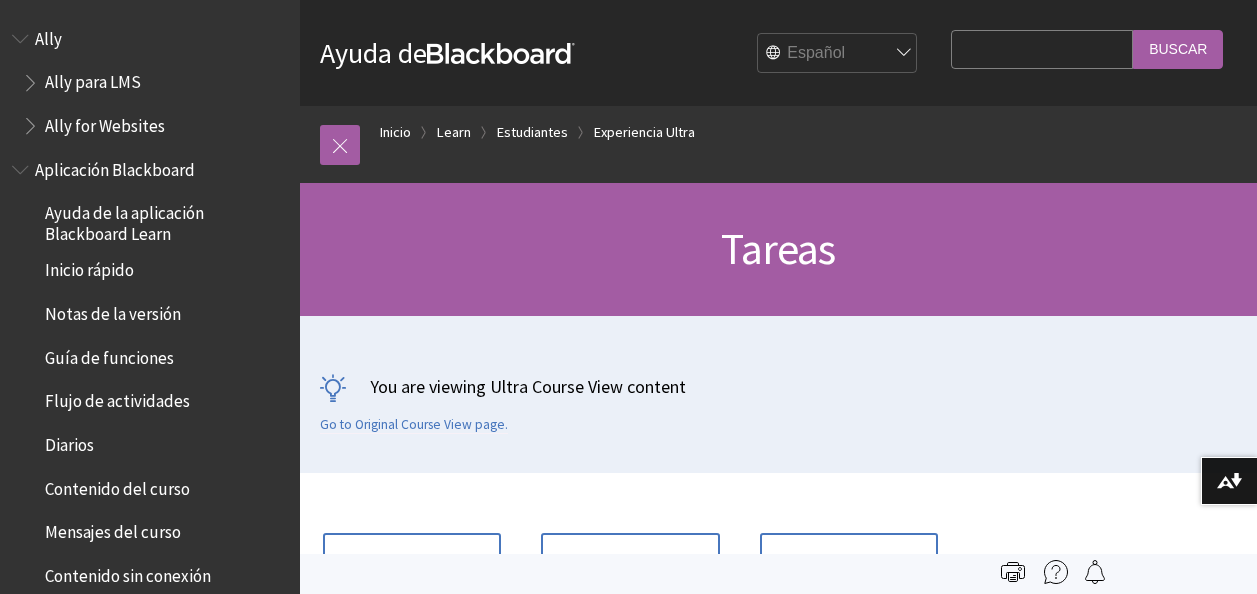 scroll, scrollTop: 0, scrollLeft: 0, axis: both 